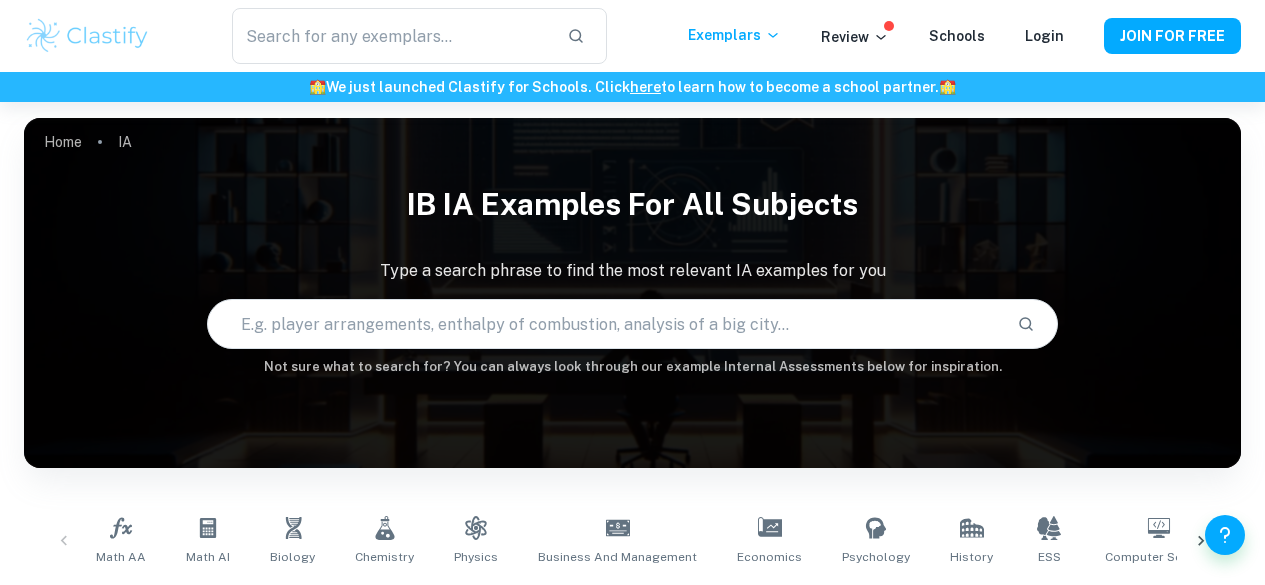 scroll, scrollTop: 0, scrollLeft: 0, axis: both 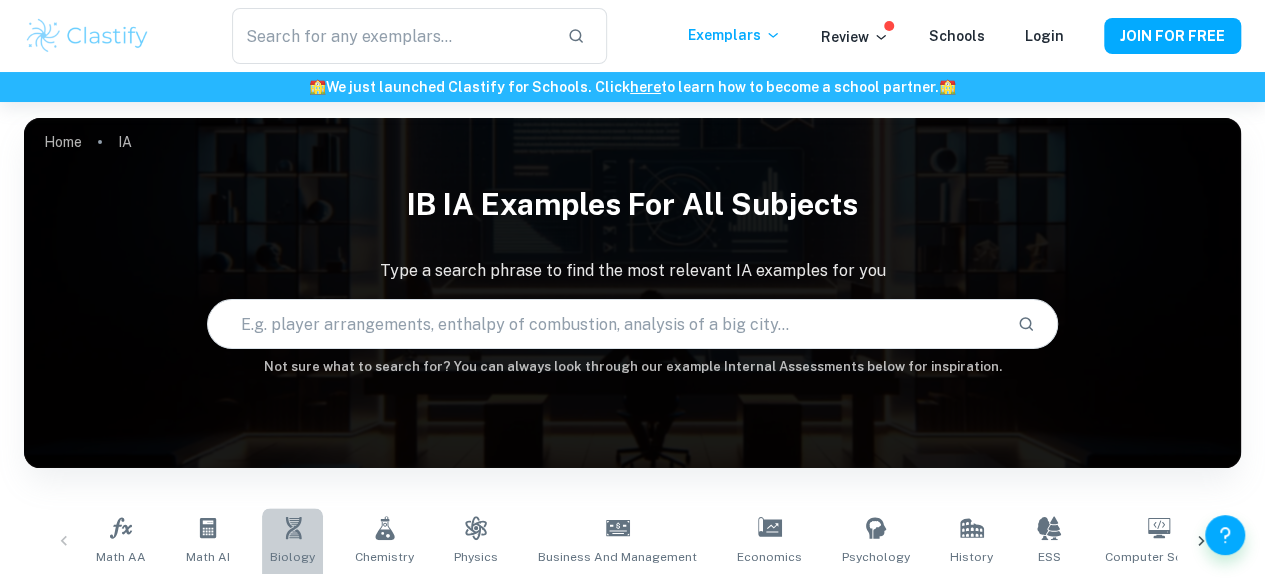 click on "Biology" at bounding box center [292, 541] 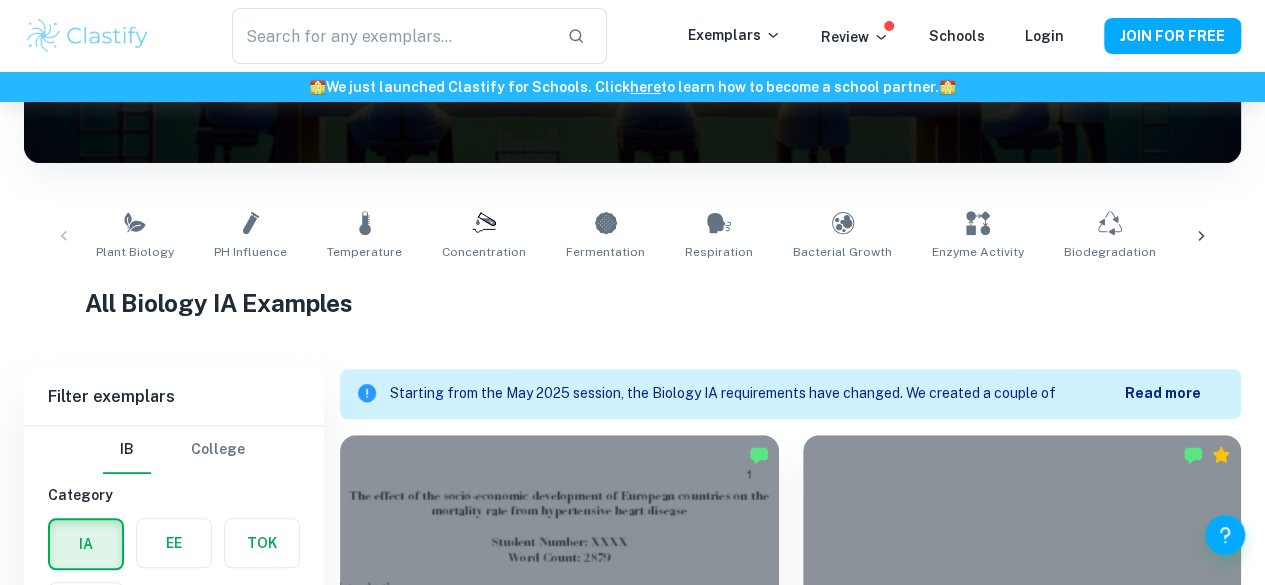 scroll, scrollTop: 306, scrollLeft: 0, axis: vertical 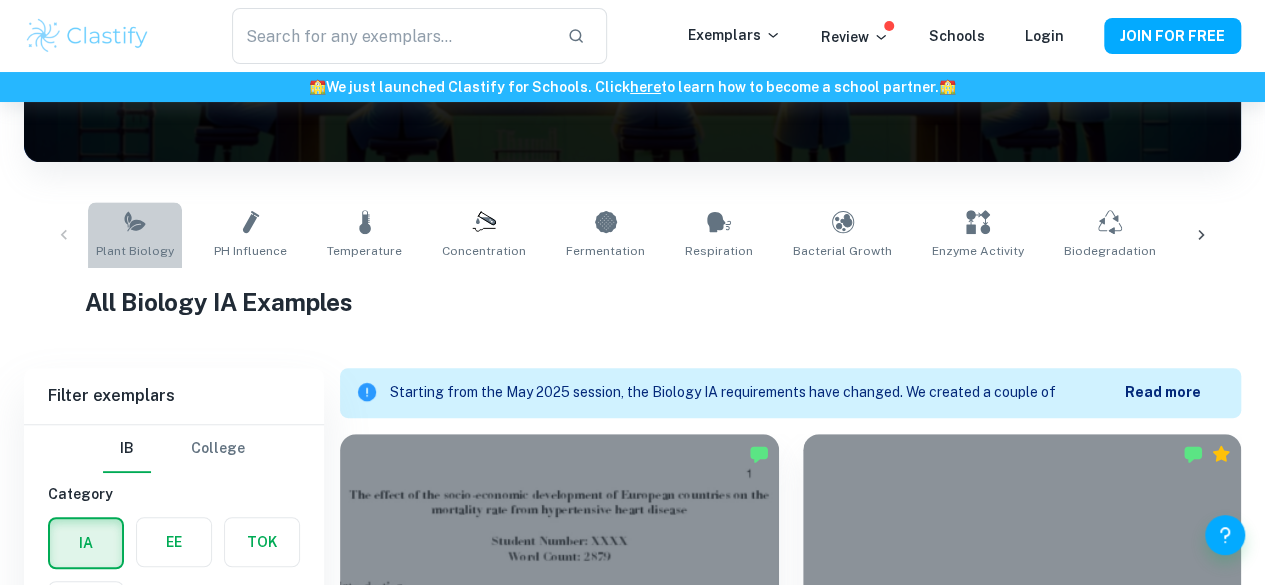 click on "Plant Biology" at bounding box center [135, 251] 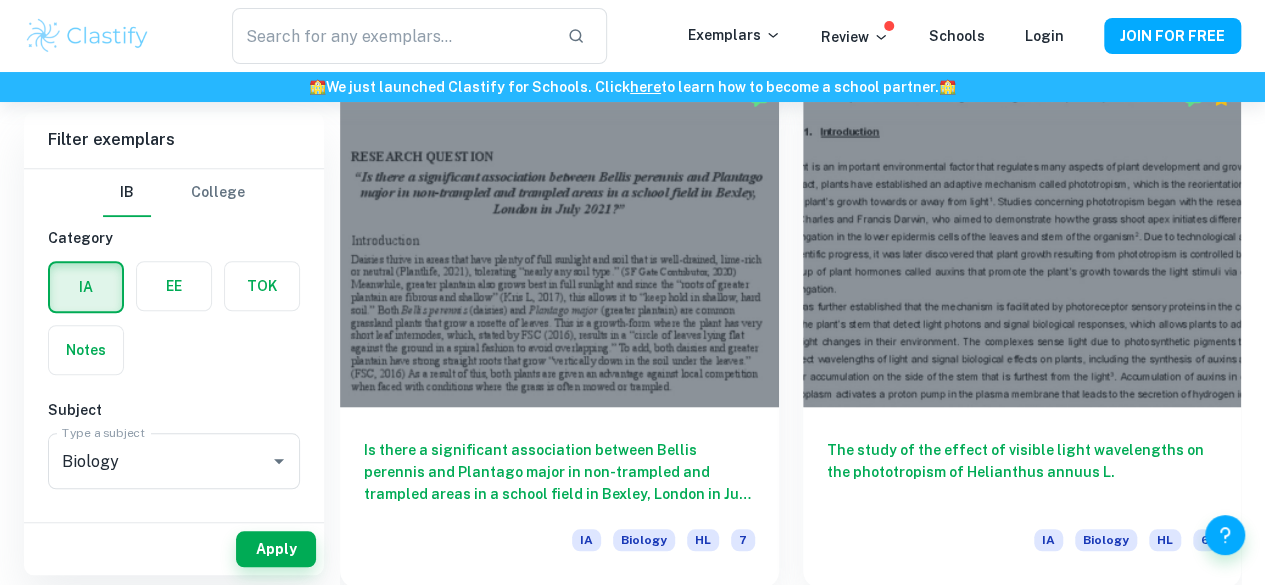 scroll, scrollTop: 660, scrollLeft: 0, axis: vertical 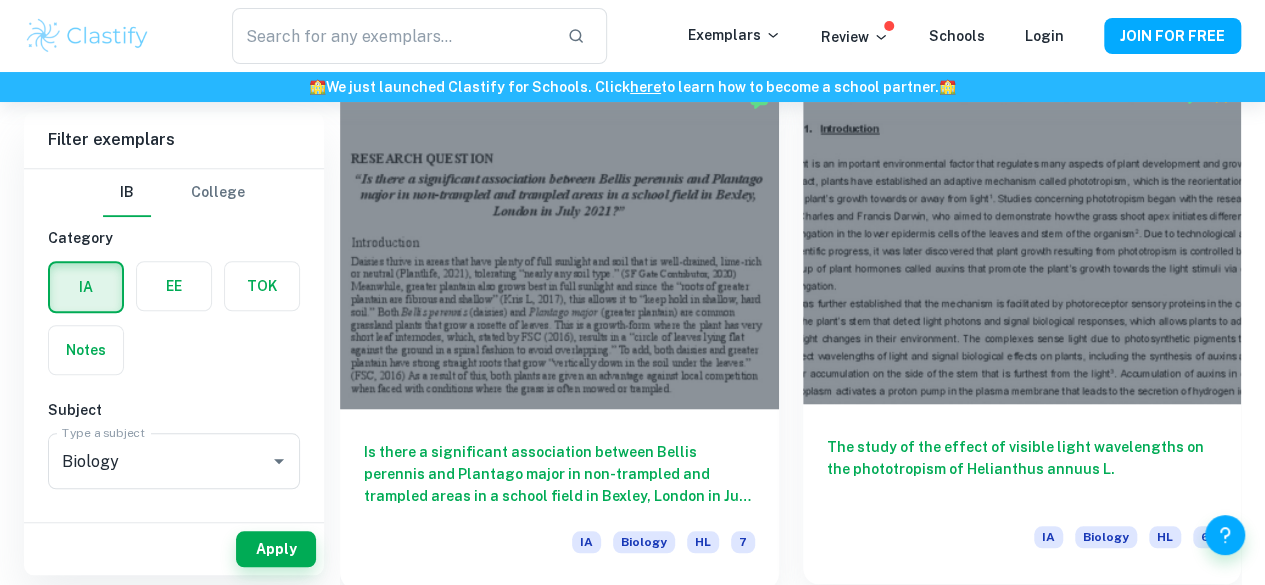 click on "The study of the effect of visible light wavelengths on the phototropism of Helianthus annuus L. IA Biology HL 6" at bounding box center [1022, 494] 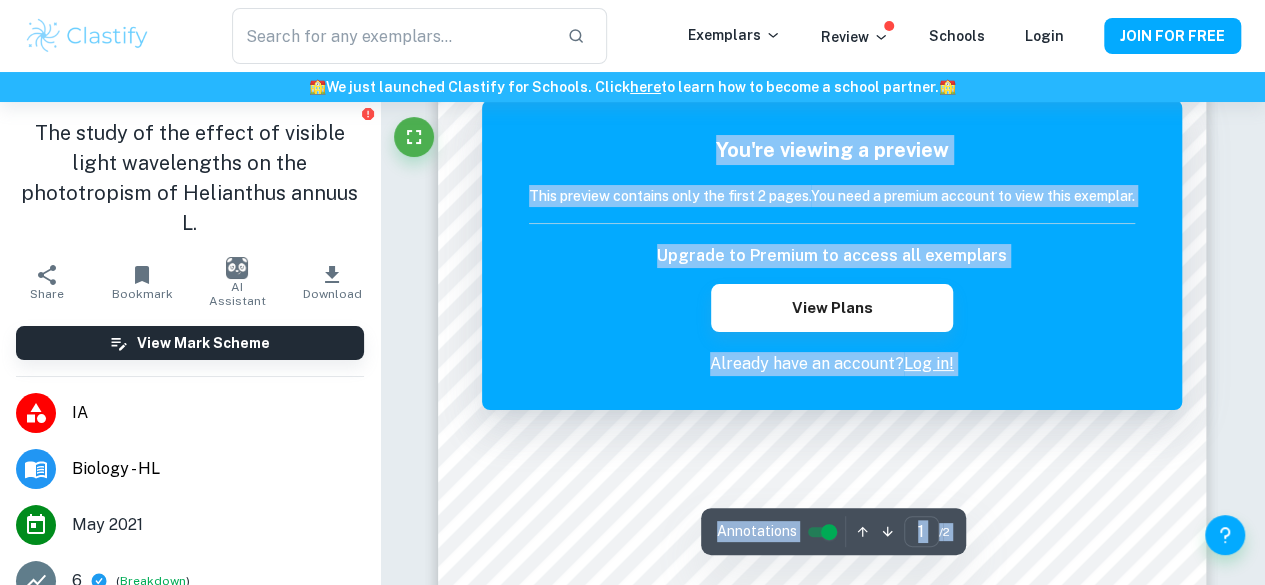 scroll, scrollTop: 0, scrollLeft: 0, axis: both 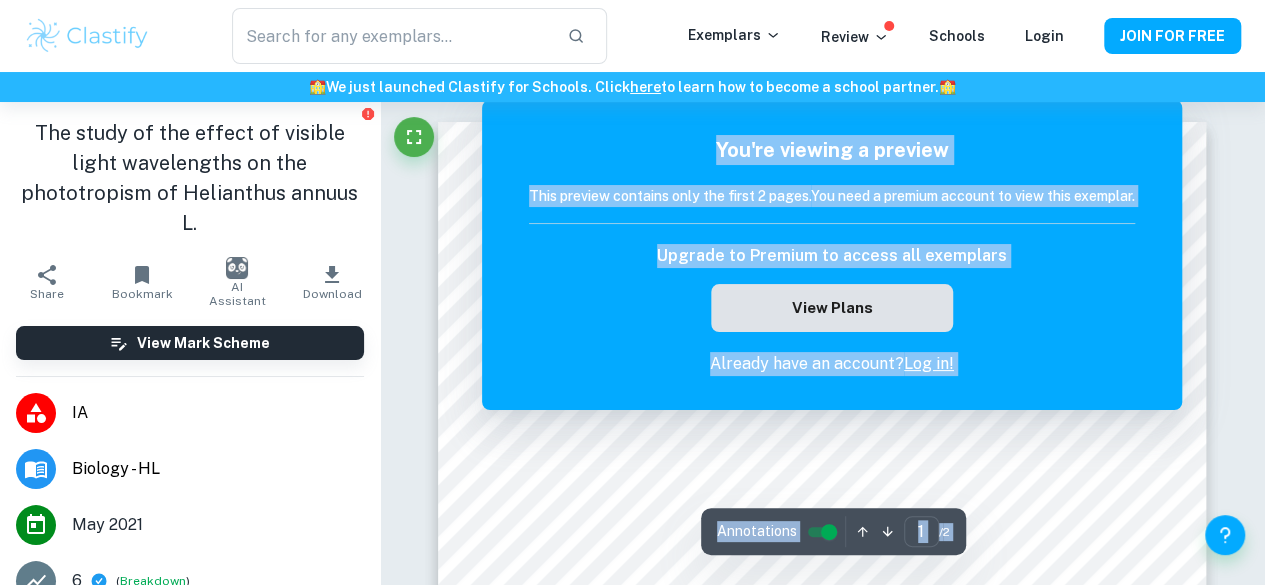 click on "View Plans" at bounding box center [832, 308] 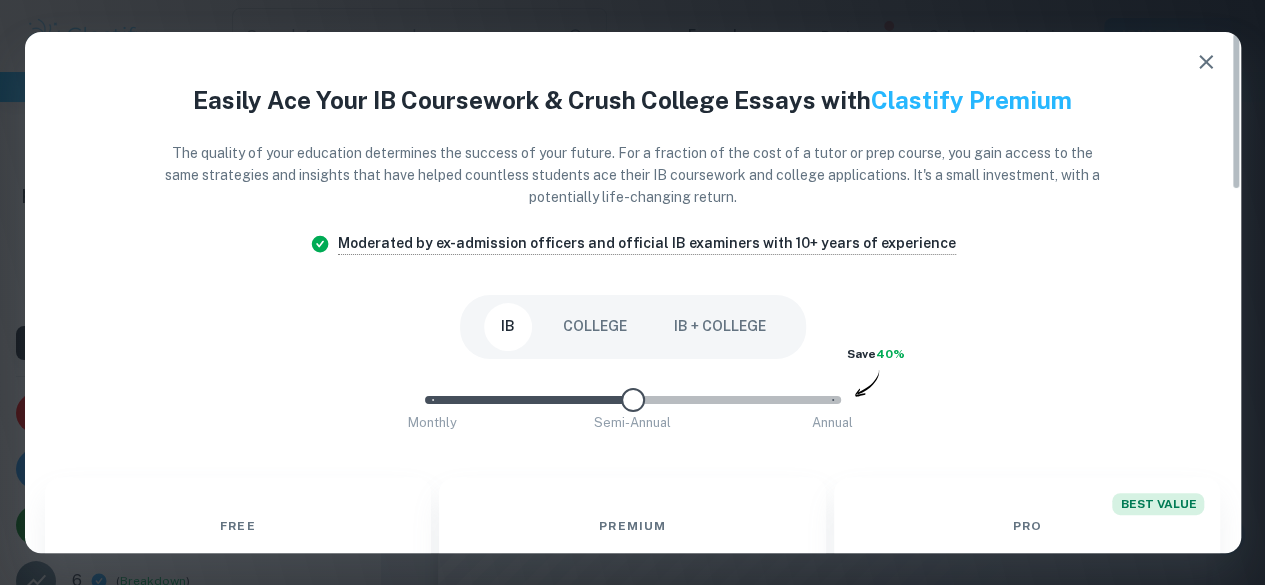 type on "0" 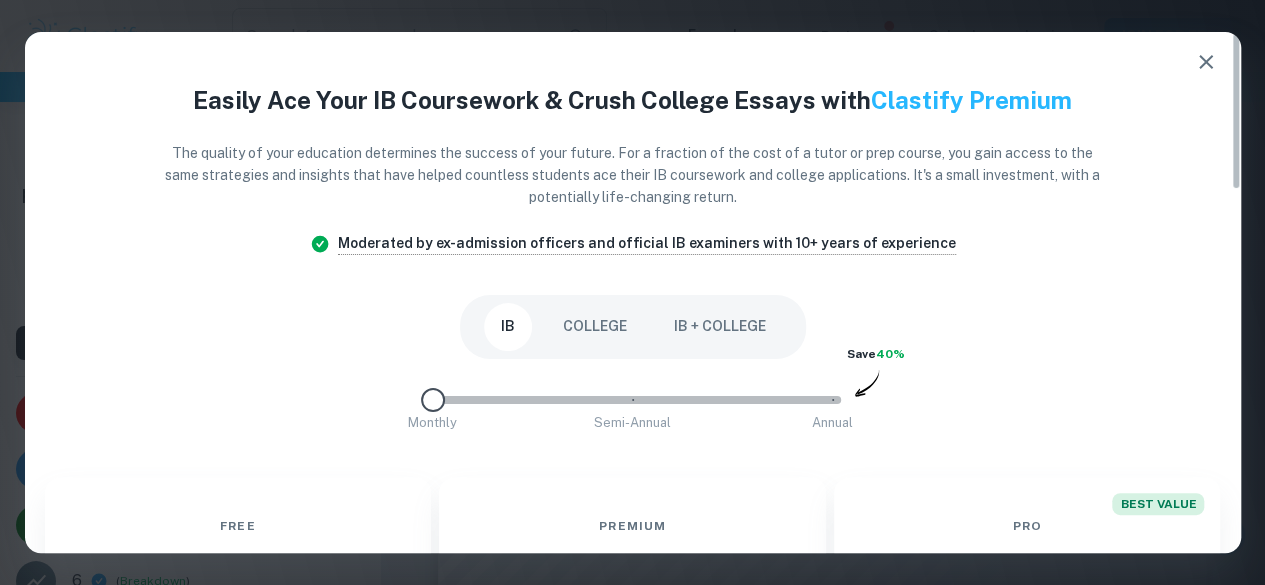 drag, startPoint x: 820, startPoint y: 398, endPoint x: 448, endPoint y: 381, distance: 372.38824 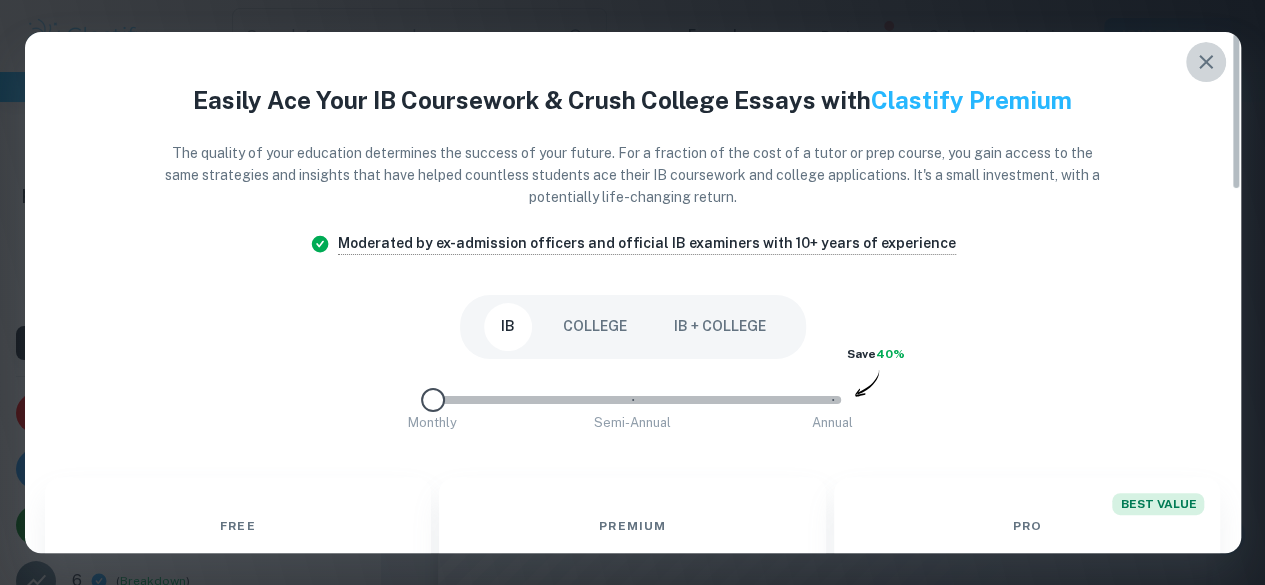 click 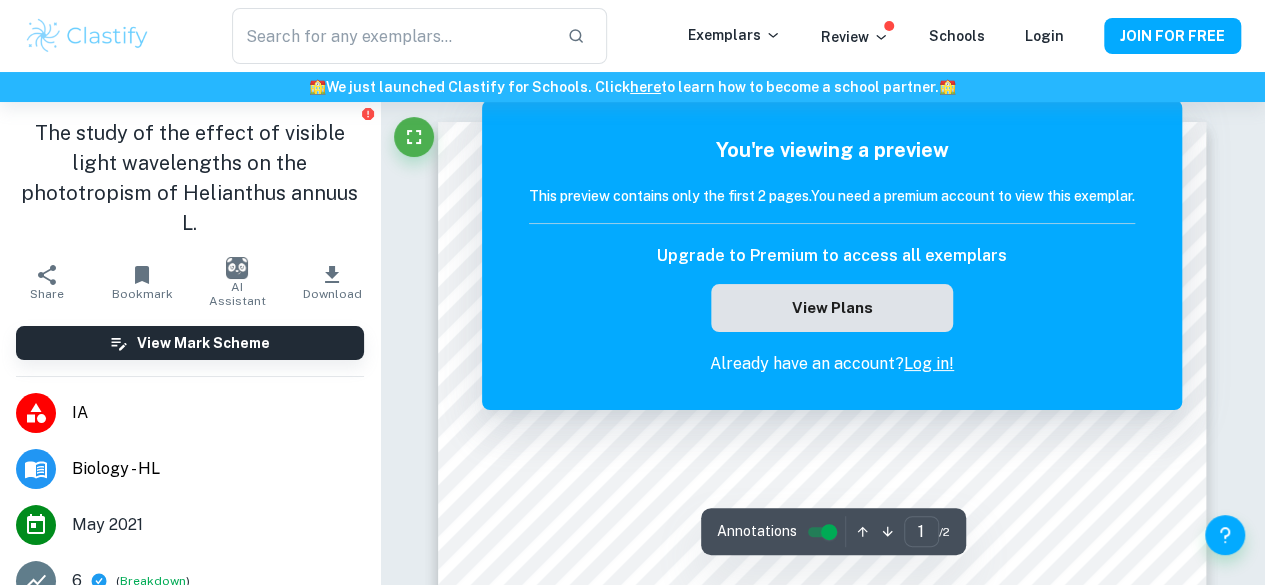 click on "View Plans" at bounding box center (832, 308) 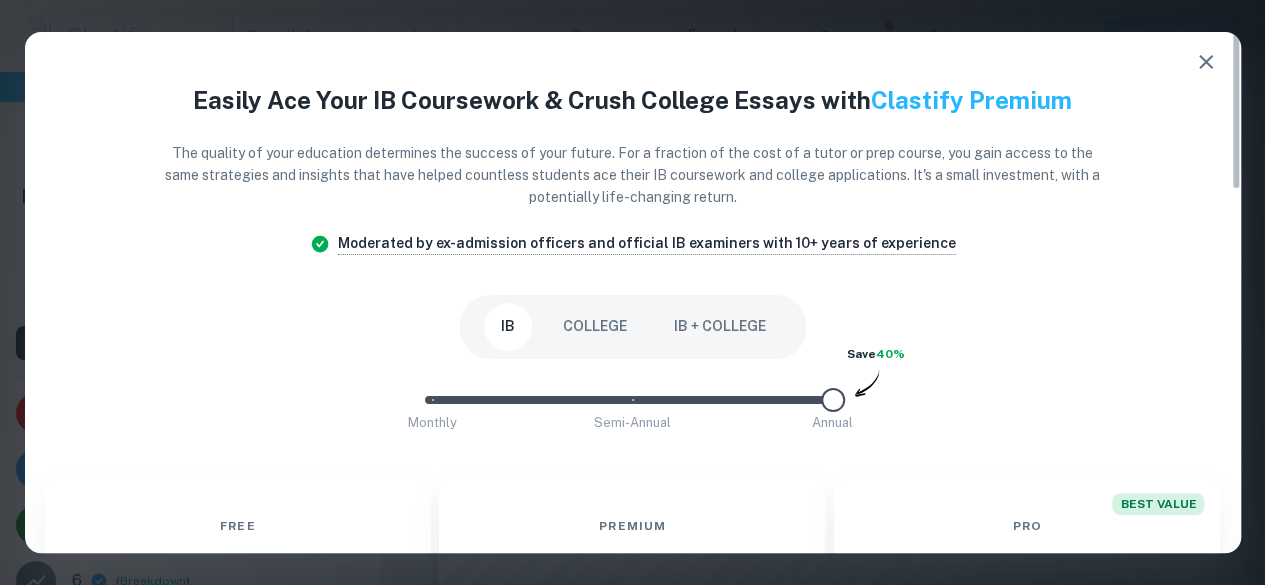 click on "Monthly Semi-Annual Annual" at bounding box center (633, 400) 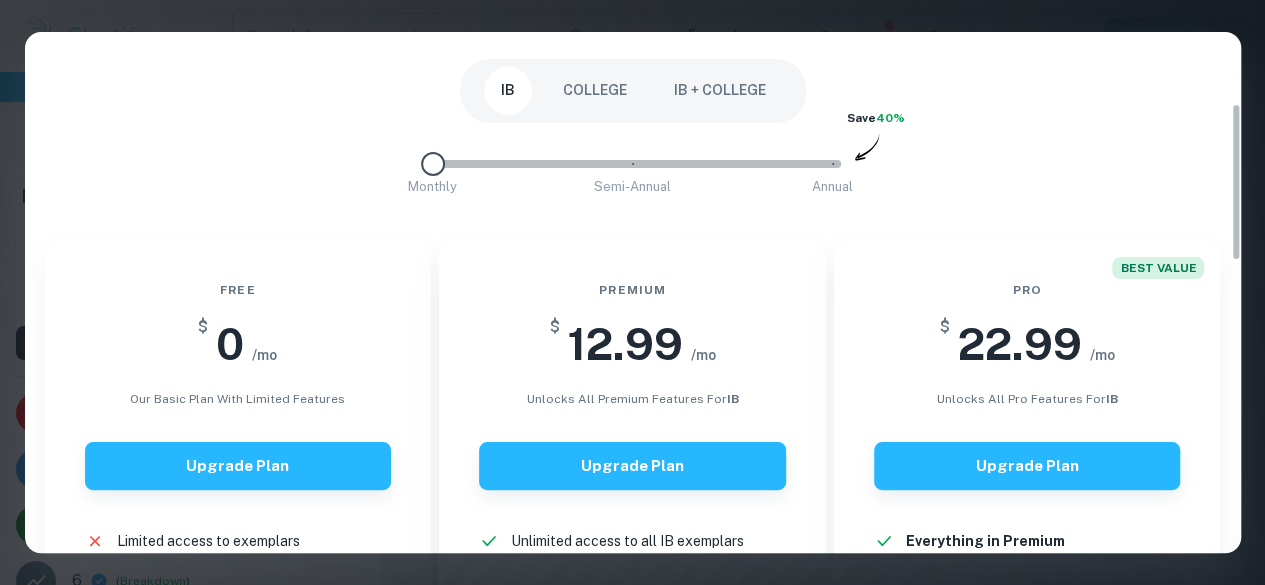 scroll, scrollTop: 238, scrollLeft: 0, axis: vertical 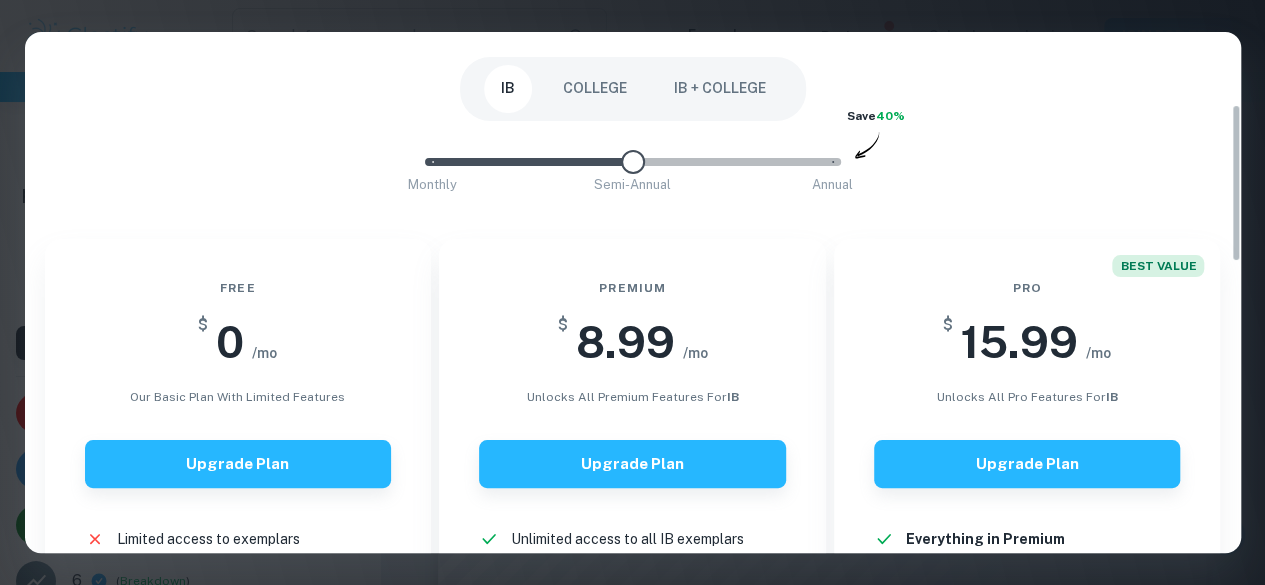 click on "Monthly Semi-Annual Annual" at bounding box center (633, 162) 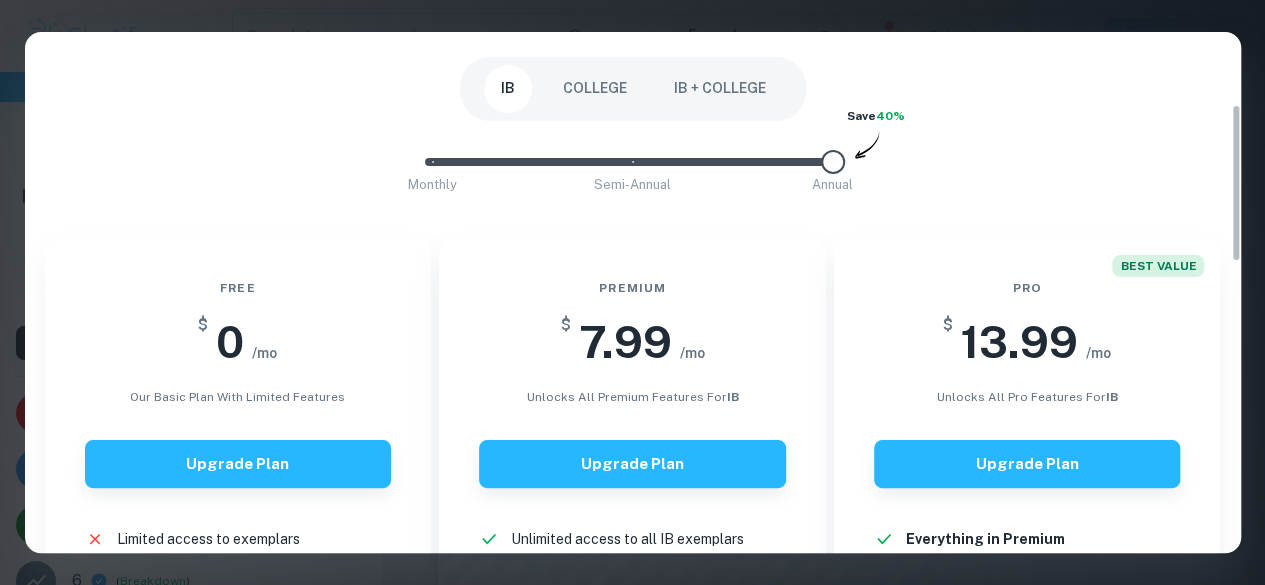 click on "Monthly Semi-Annual Annual" at bounding box center [633, 162] 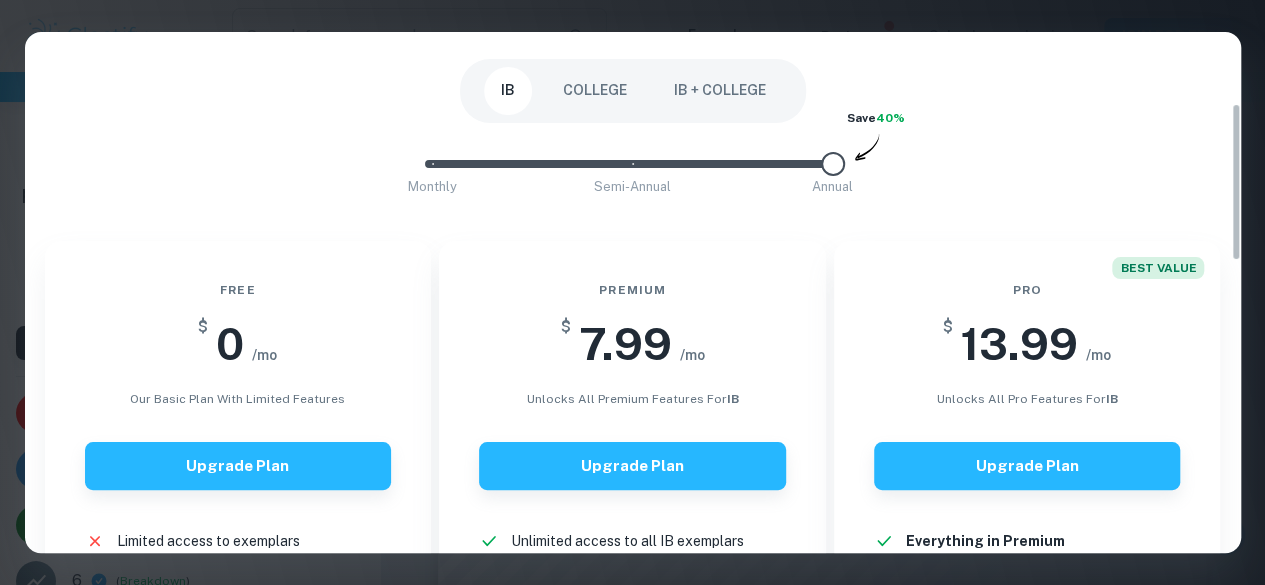 click on "COLLEGE" at bounding box center (595, 91) 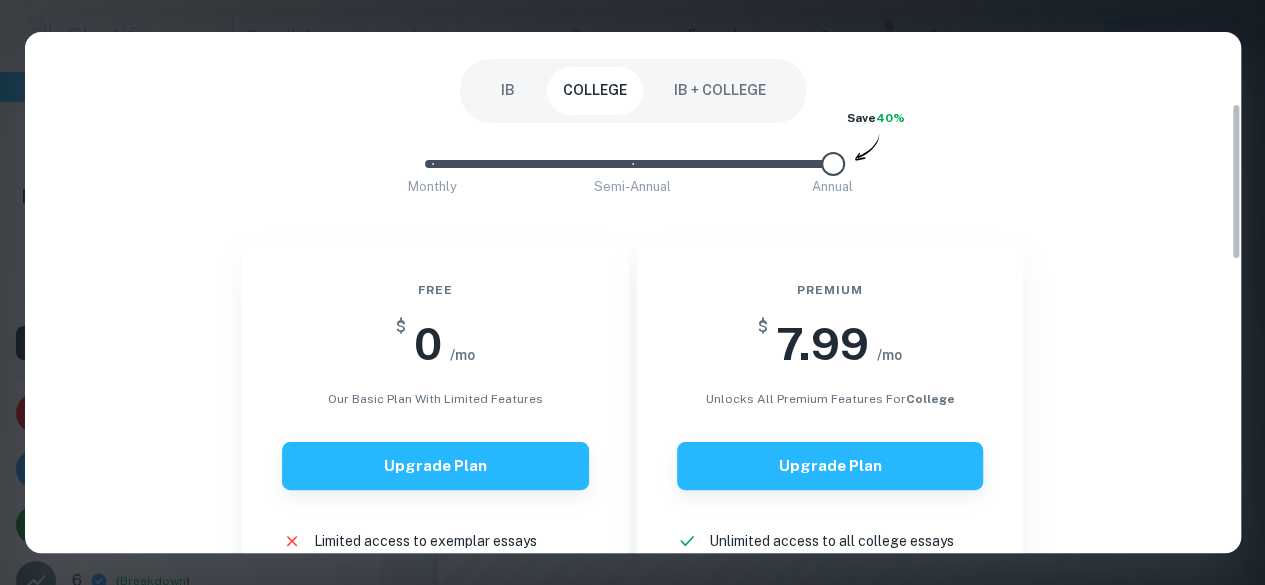click on "IB + COLLEGE" at bounding box center (720, 91) 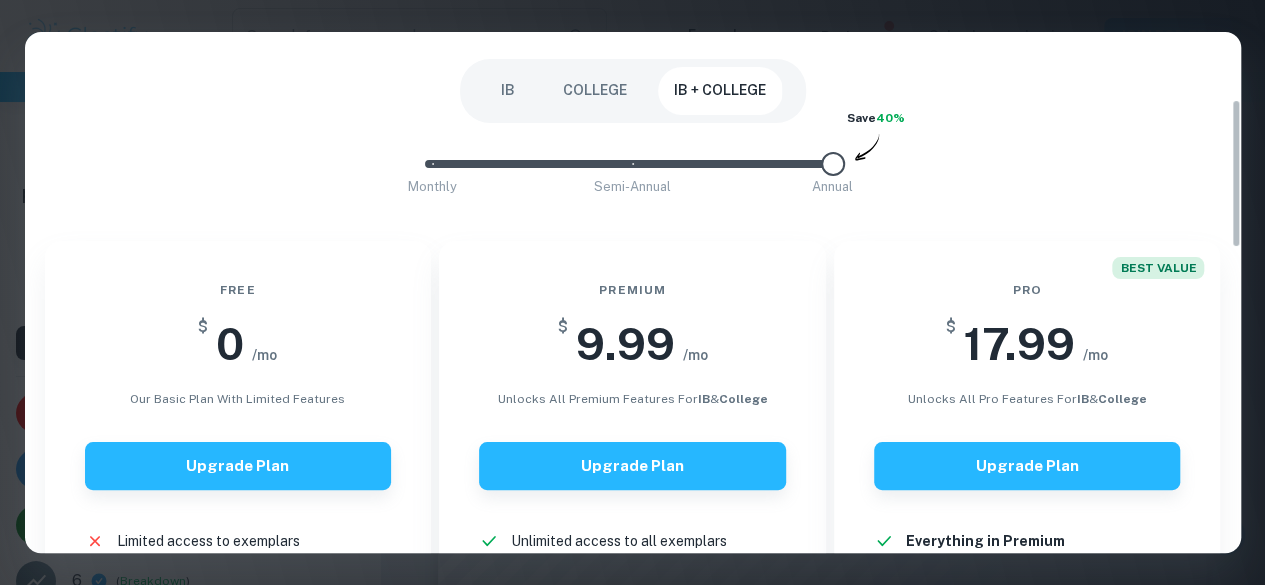 click on "COLLEGE" at bounding box center (595, 91) 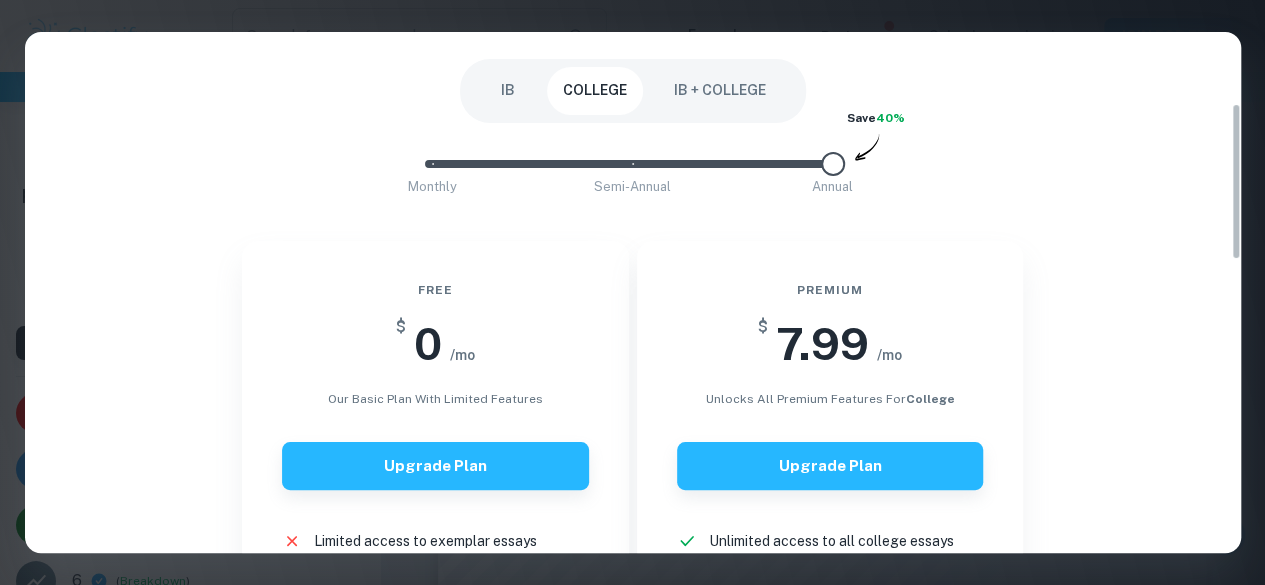 click on "IB" at bounding box center (508, 91) 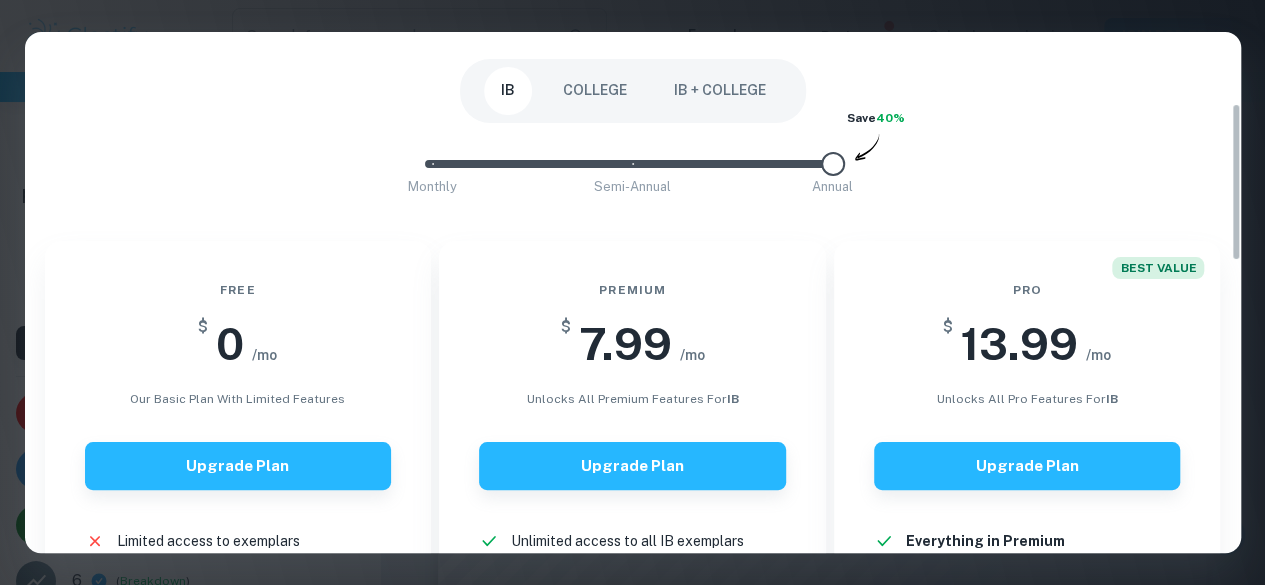 click on "IB + COLLEGE" at bounding box center (720, 91) 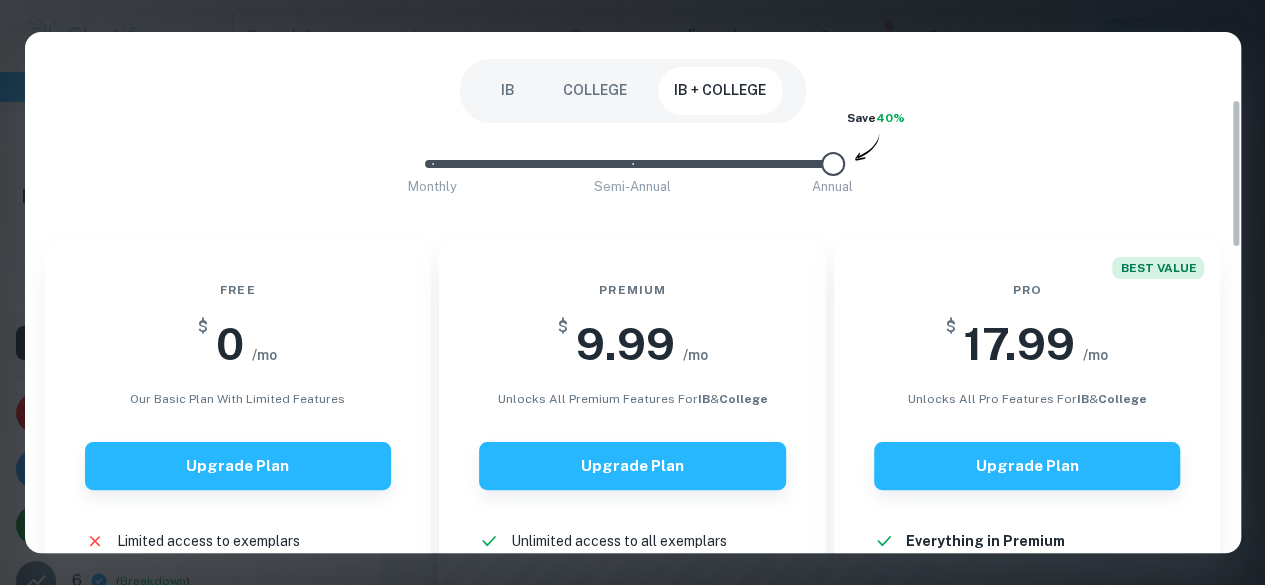 click on "IB" at bounding box center [508, 91] 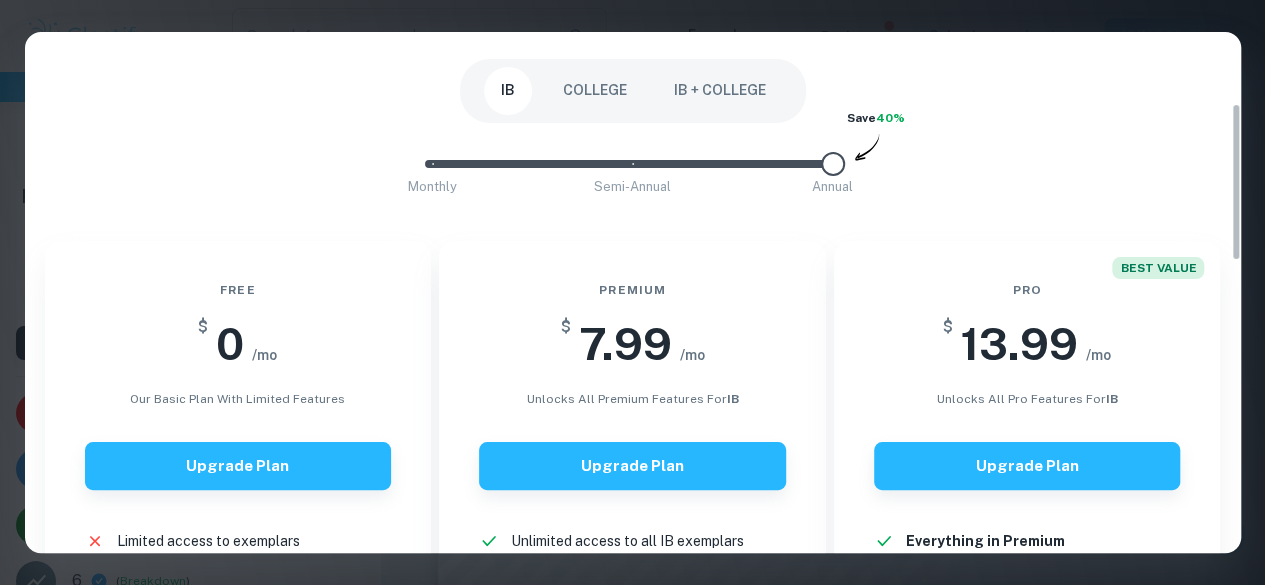 click on "IB + COLLEGE" at bounding box center [720, 91] 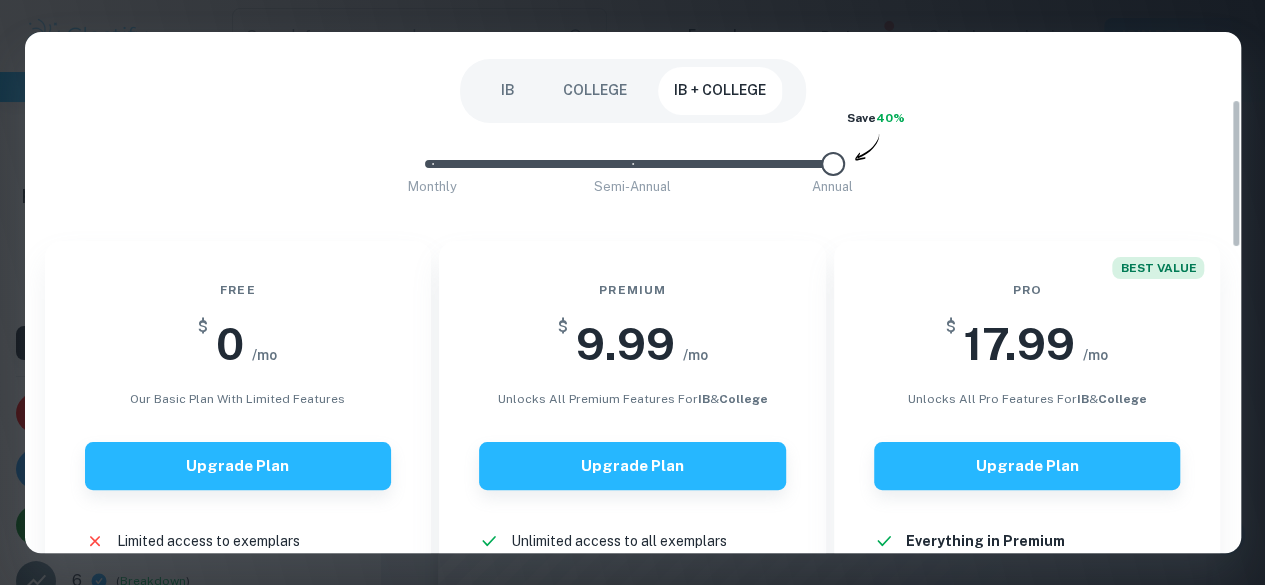 click on "COLLEGE" at bounding box center (595, 91) 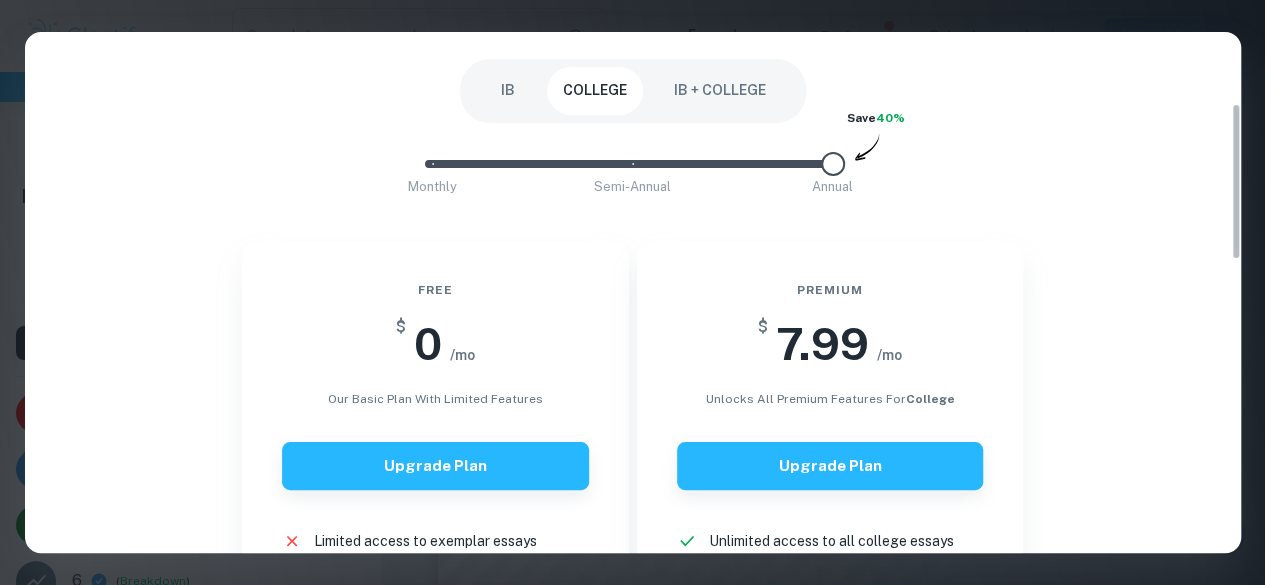 click on "IB" at bounding box center (508, 91) 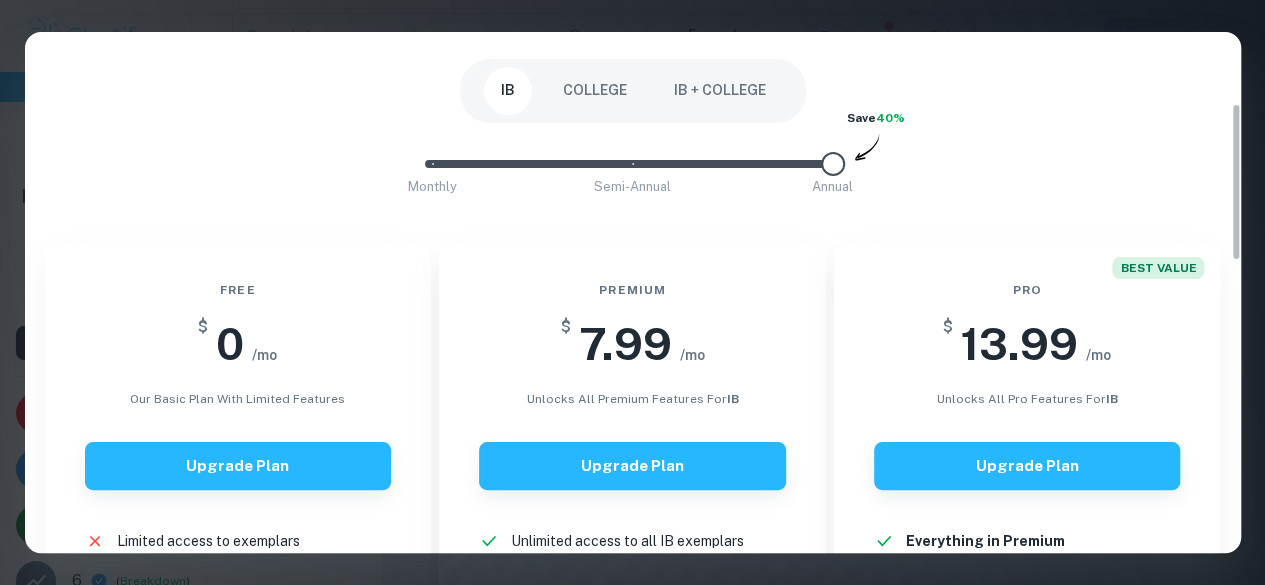 click on "IB + COLLEGE" at bounding box center (720, 91) 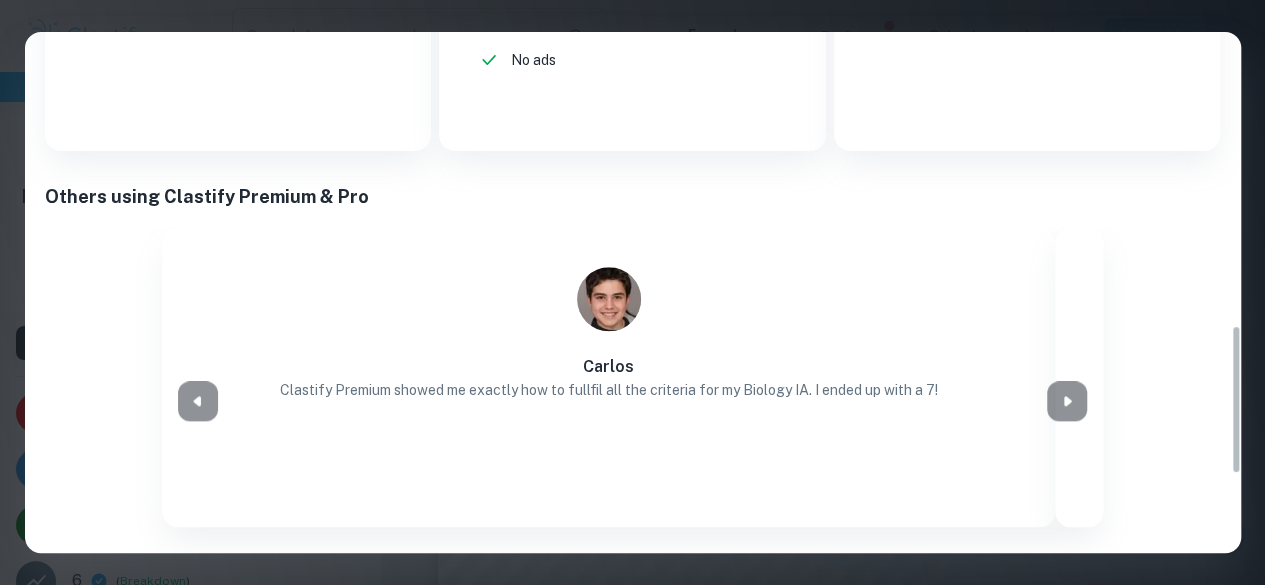 scroll, scrollTop: 1026, scrollLeft: 0, axis: vertical 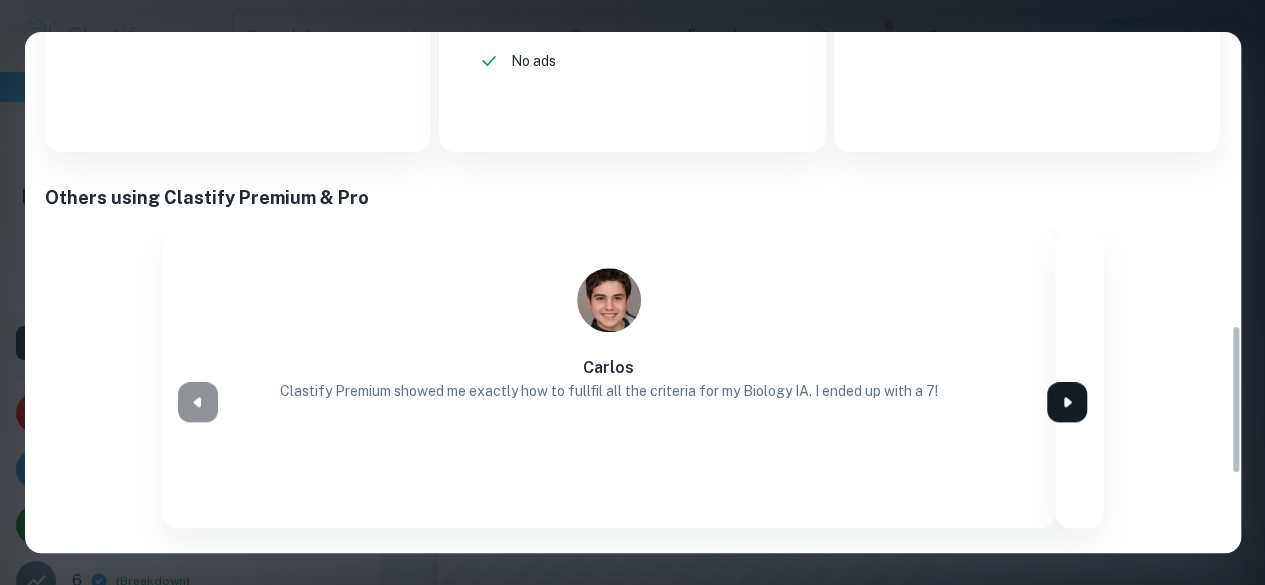click 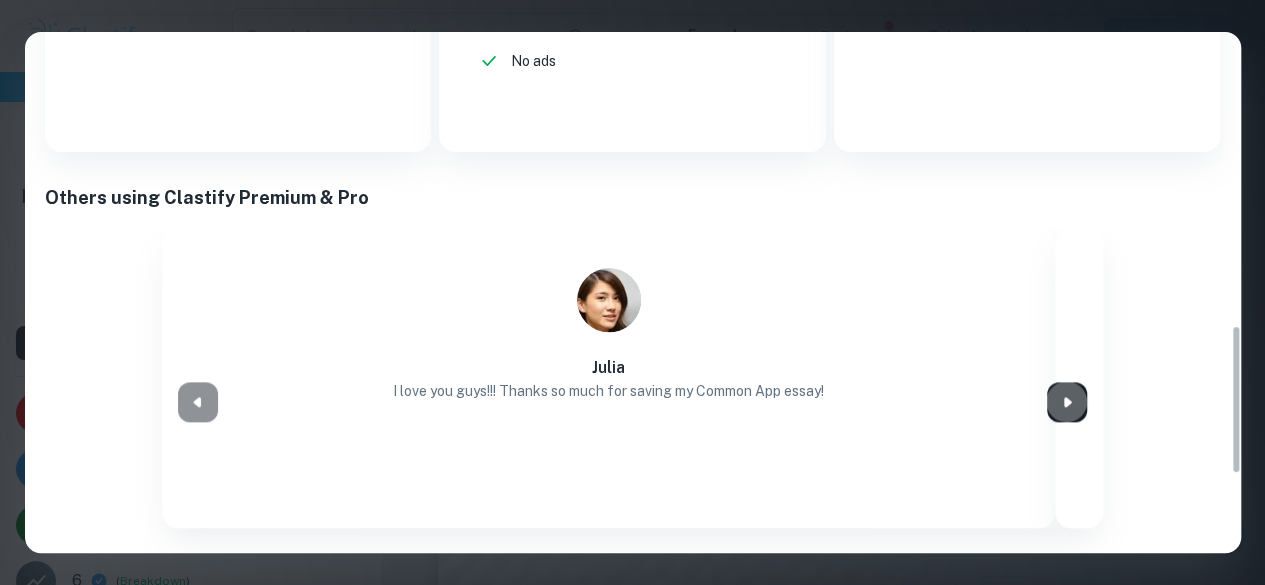click 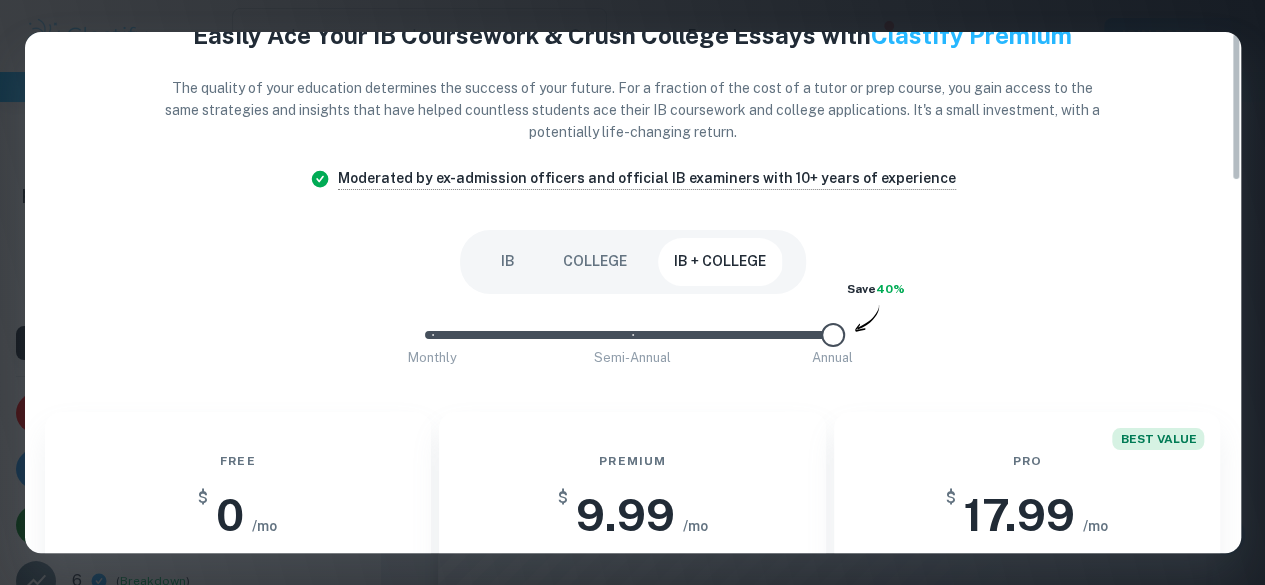 scroll, scrollTop: 0, scrollLeft: 0, axis: both 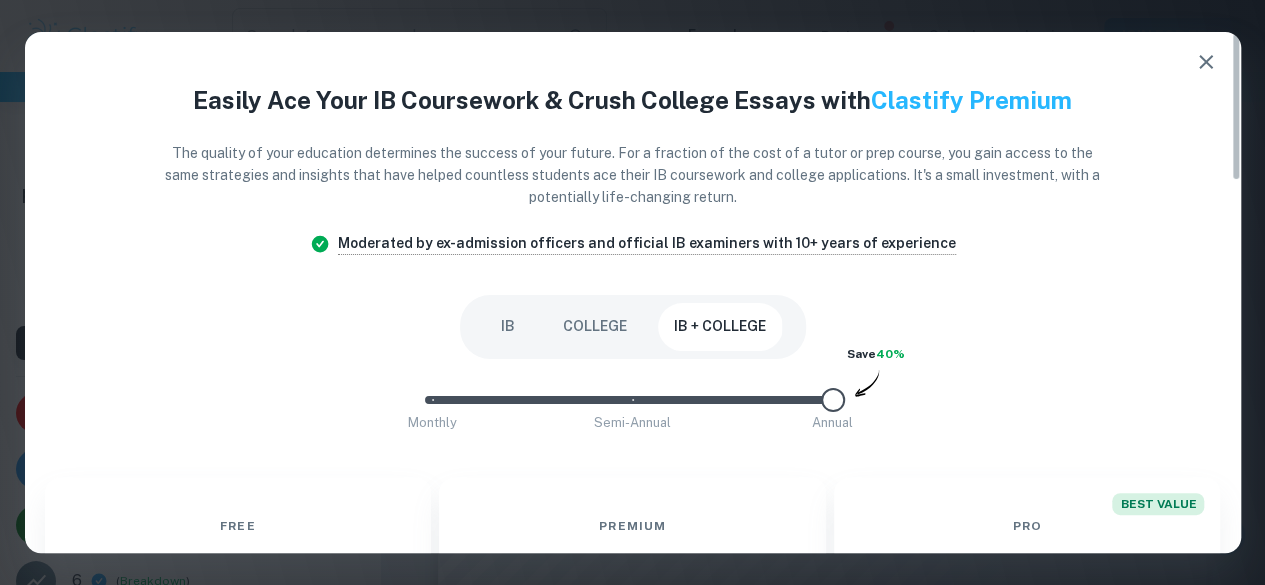 click 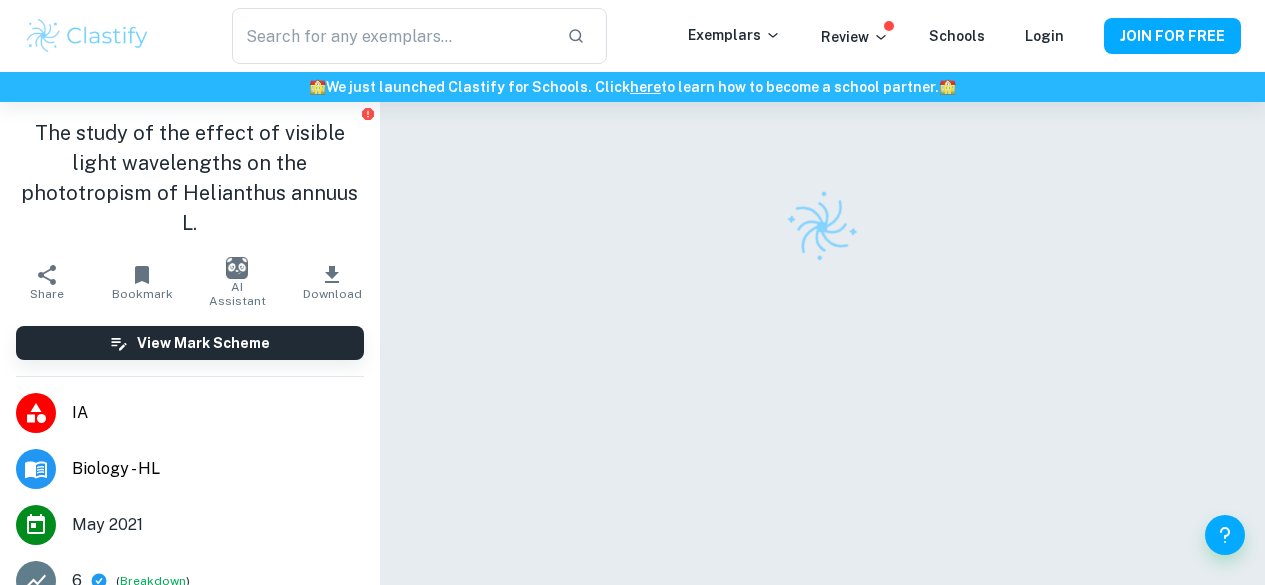 scroll, scrollTop: 0, scrollLeft: 0, axis: both 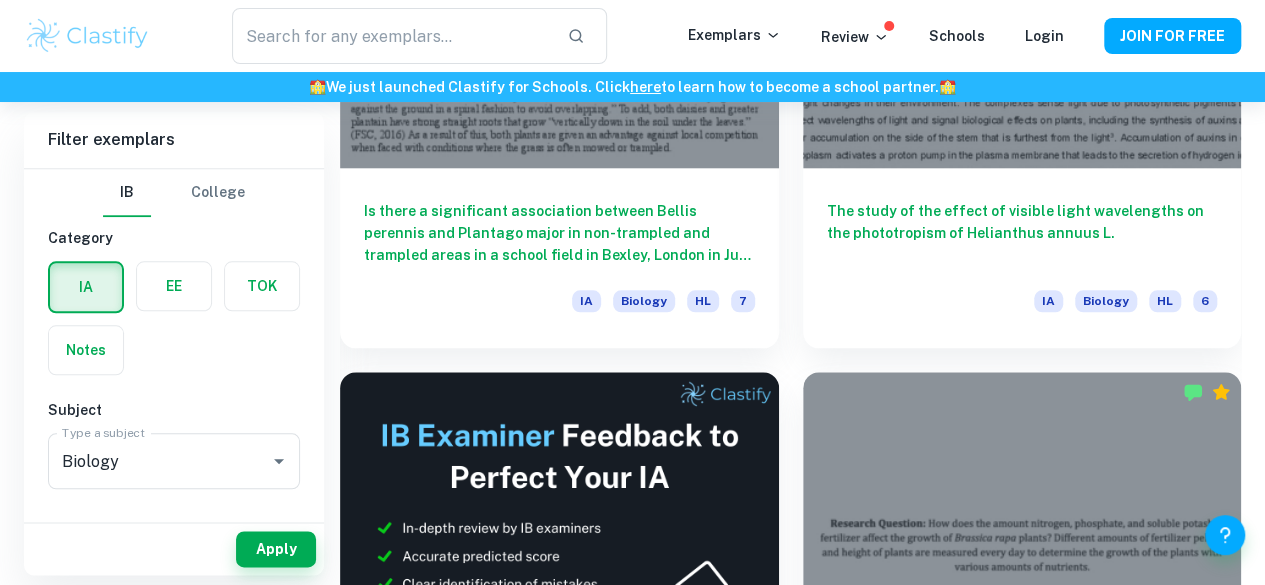 click at bounding box center (559, 1064) 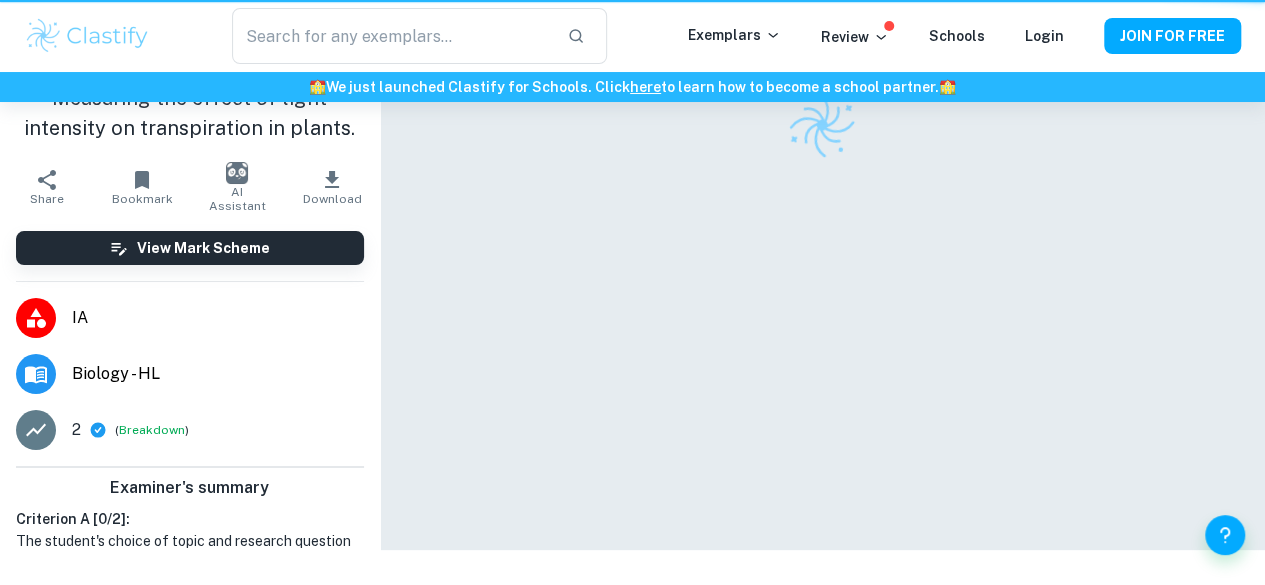 scroll, scrollTop: 0, scrollLeft: 0, axis: both 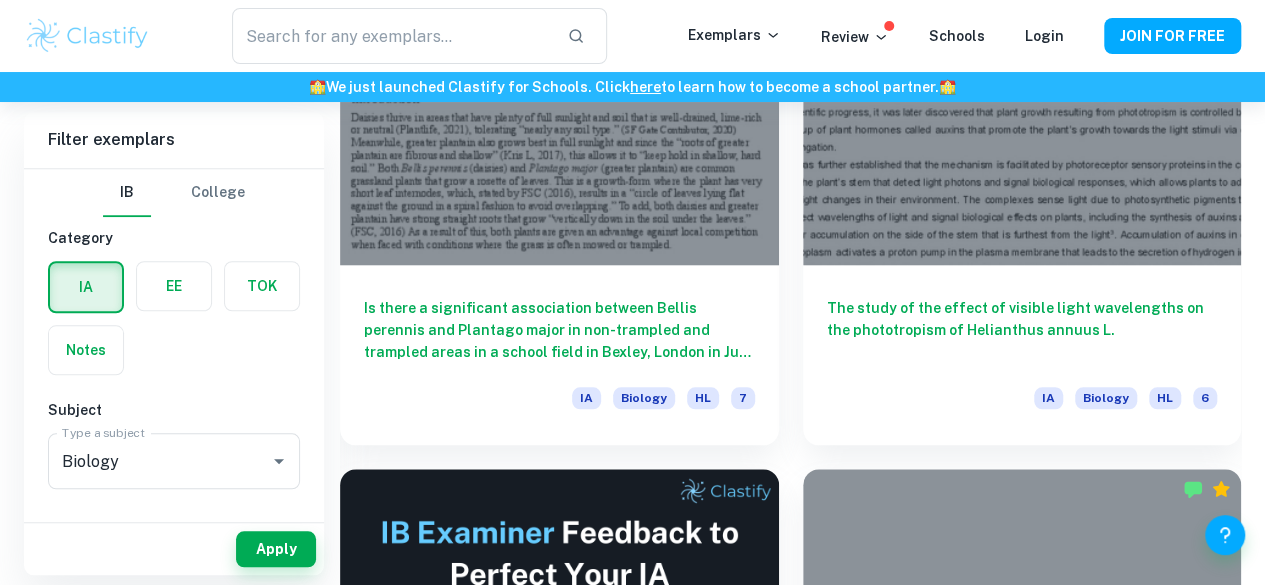 click at bounding box center [1022, 1166] 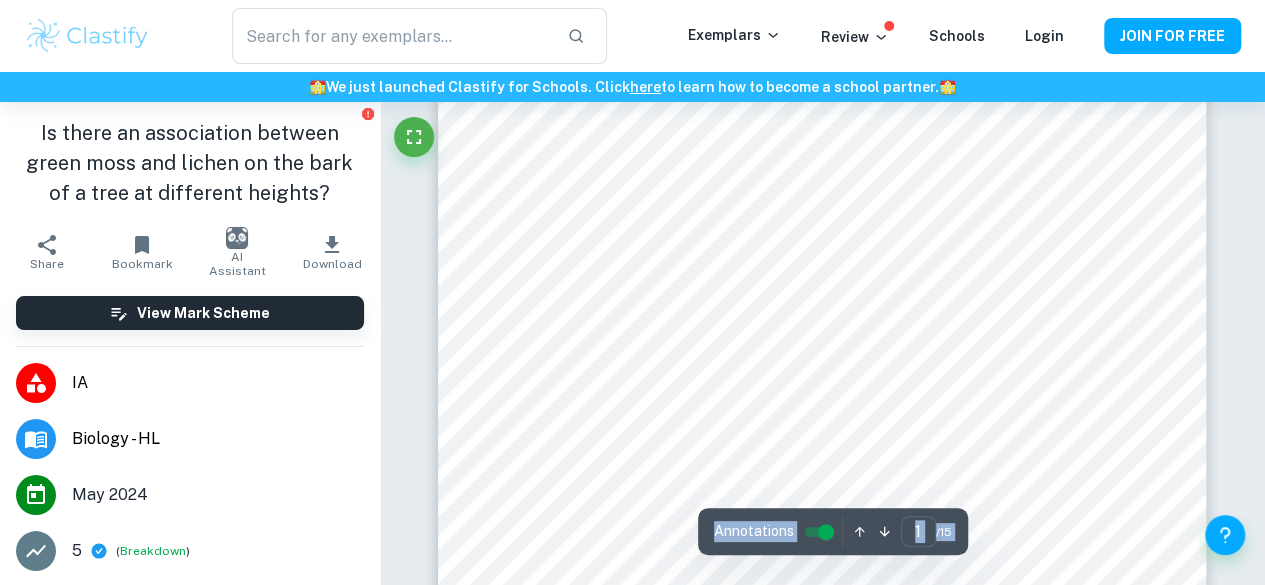 scroll, scrollTop: 290, scrollLeft: 0, axis: vertical 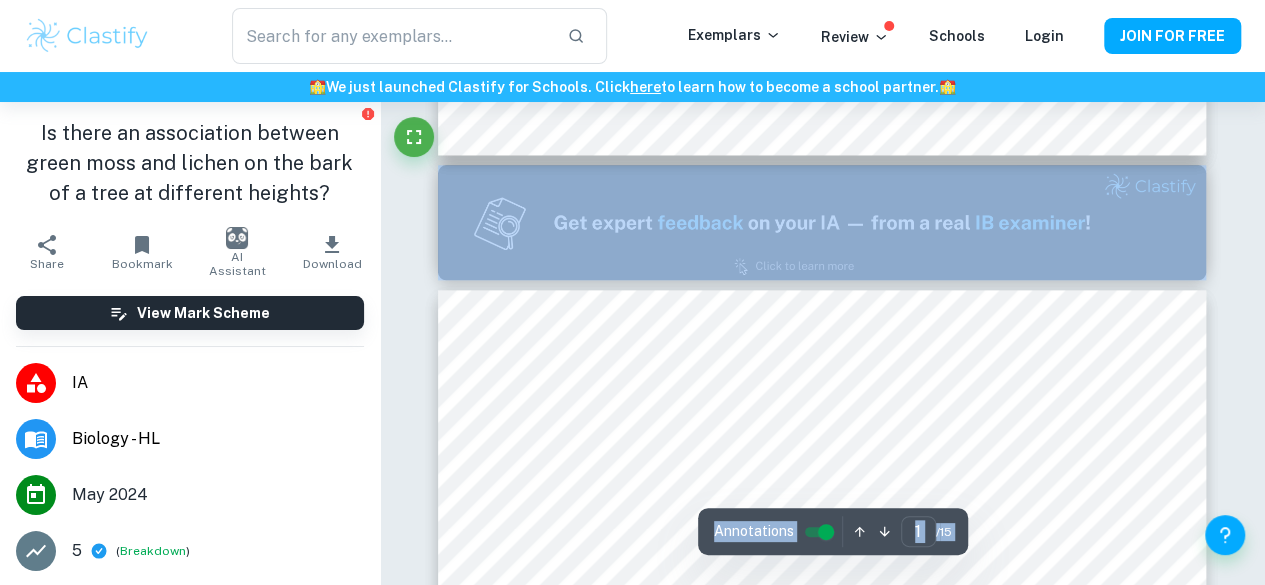 type on "2" 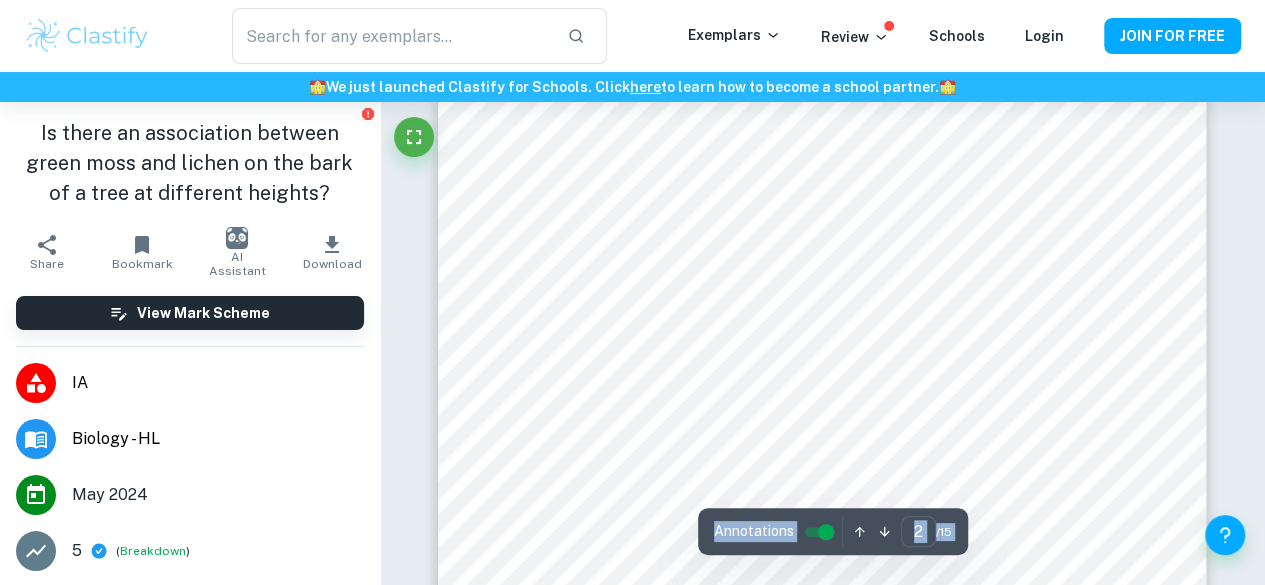 scroll, scrollTop: 1253, scrollLeft: 0, axis: vertical 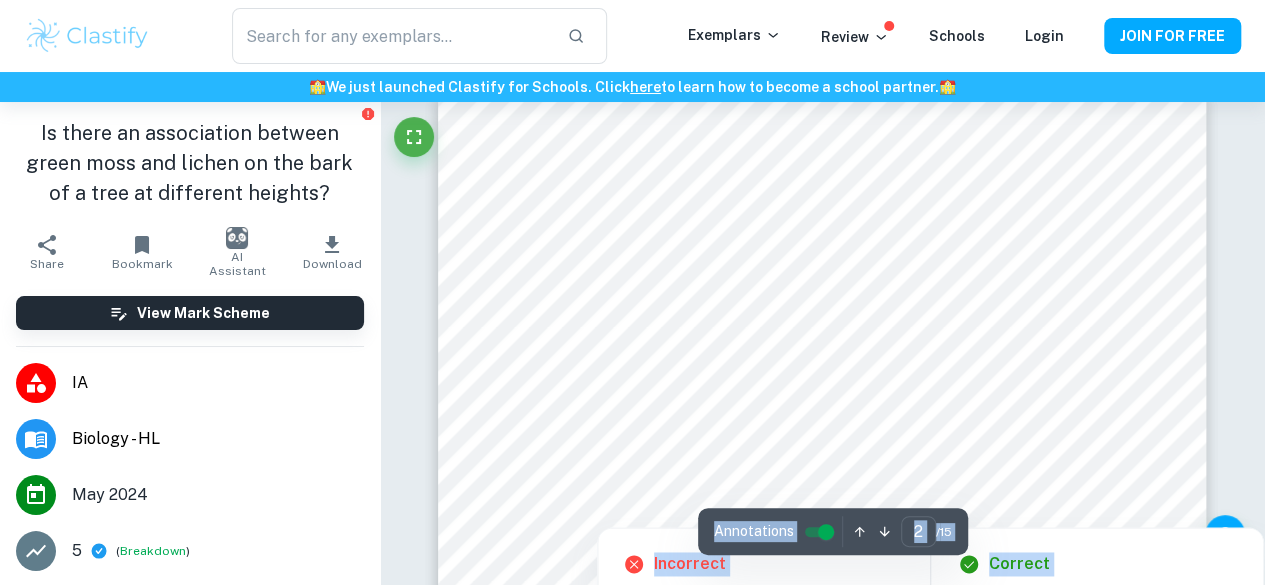 click at bounding box center [816, 349] 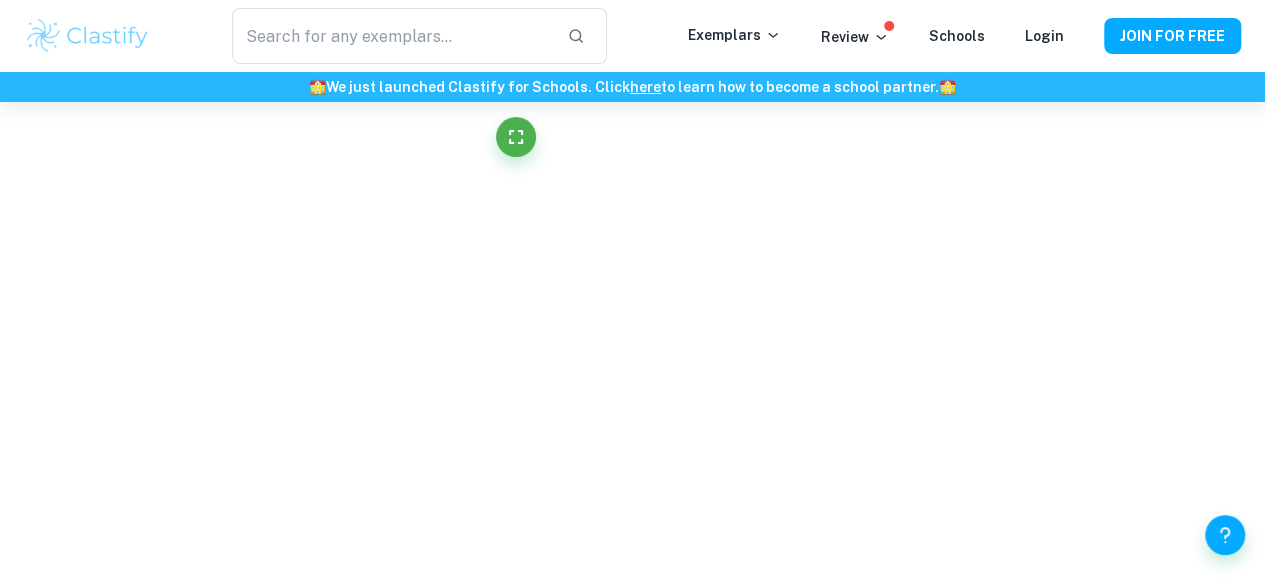 scroll, scrollTop: 273, scrollLeft: 0, axis: vertical 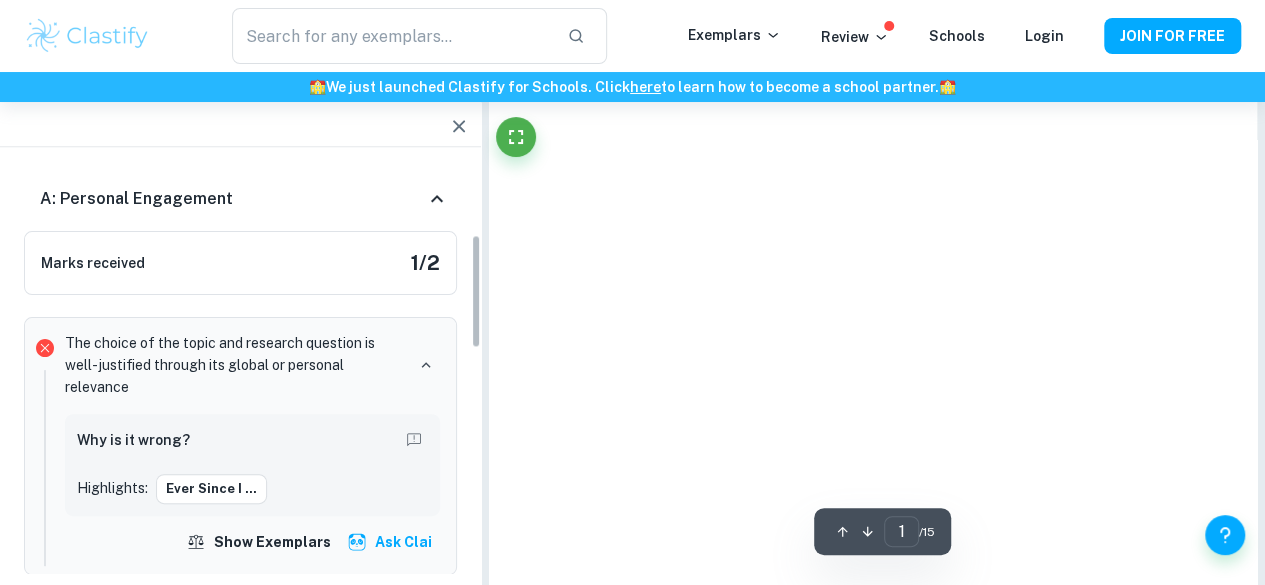 type on "2" 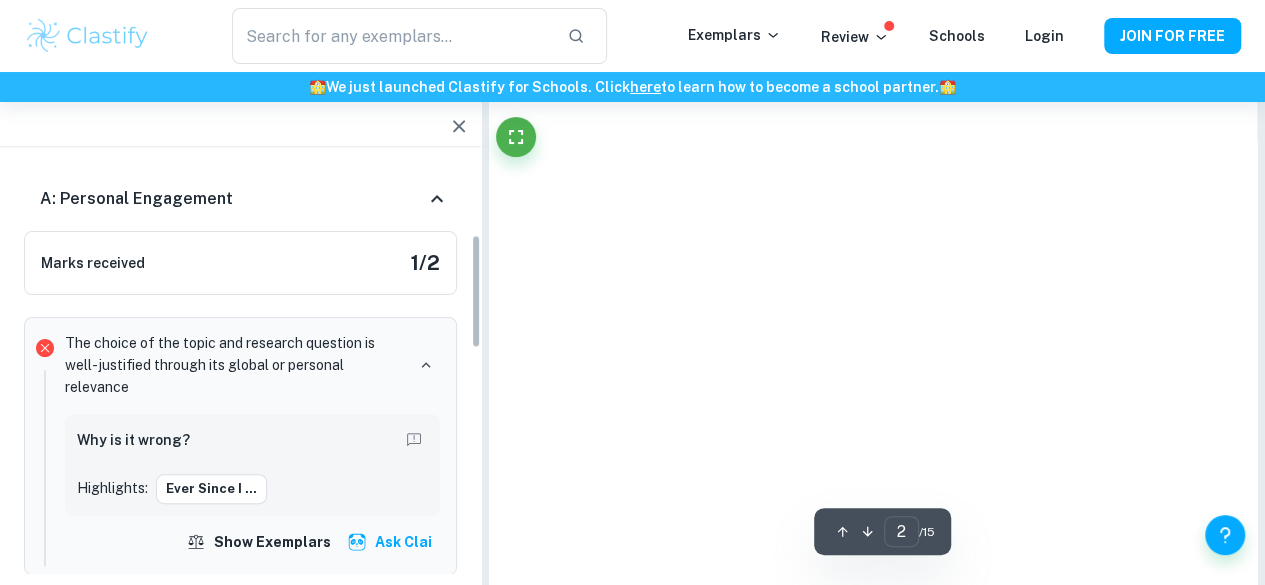 scroll, scrollTop: 1765, scrollLeft: 0, axis: vertical 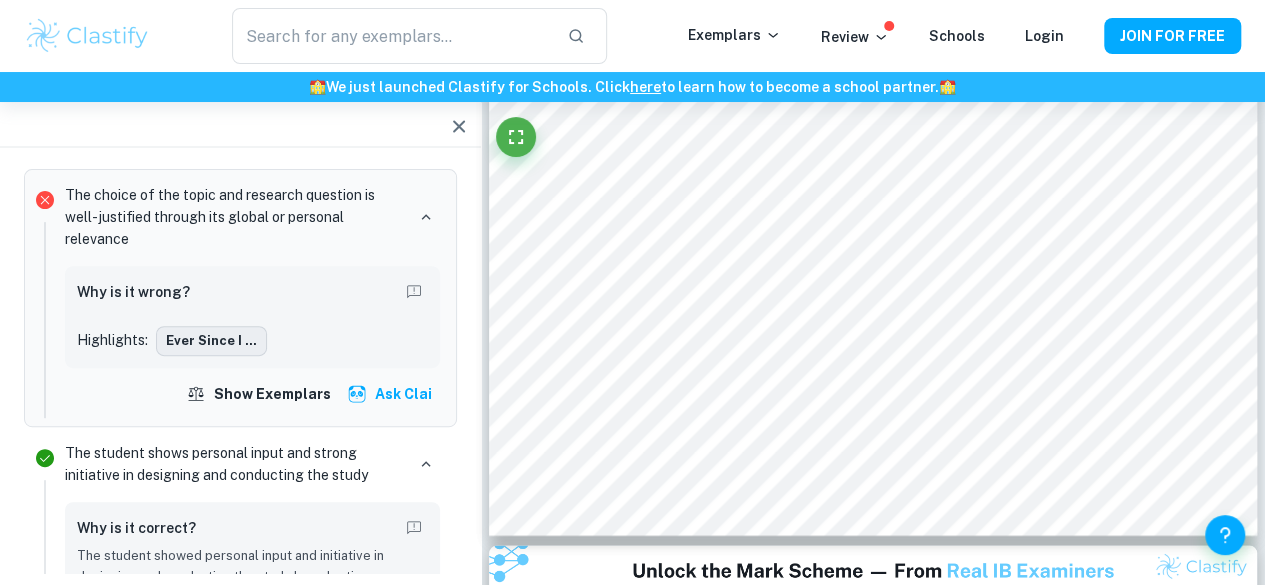 click on "Ever since I ..." at bounding box center [211, 341] 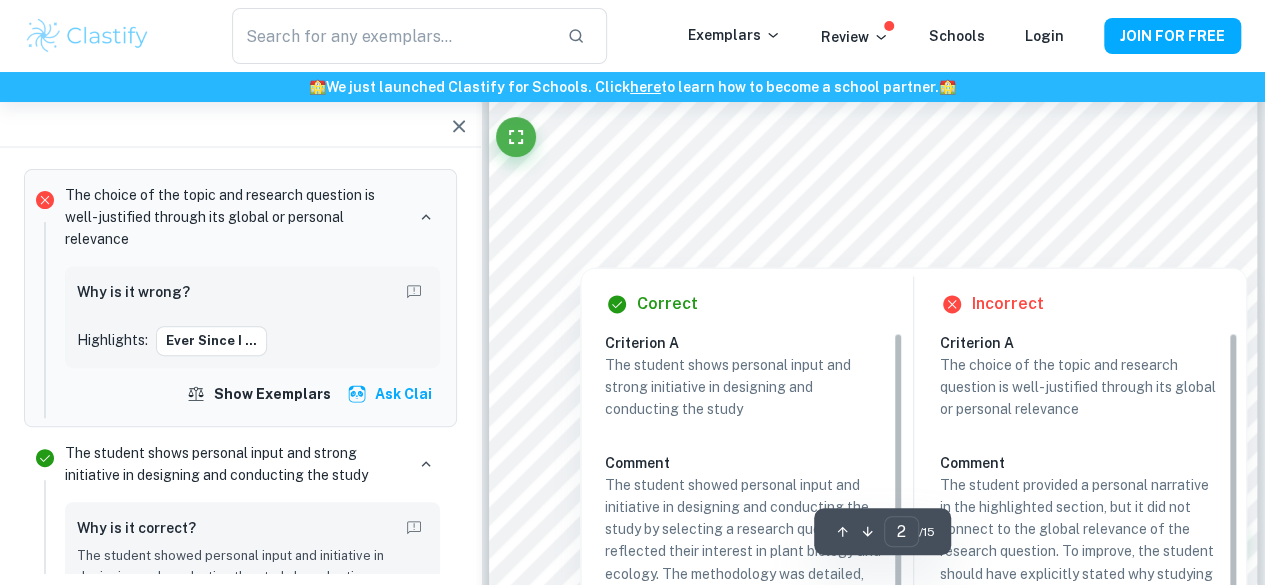 scroll, scrollTop: 1334, scrollLeft: 0, axis: vertical 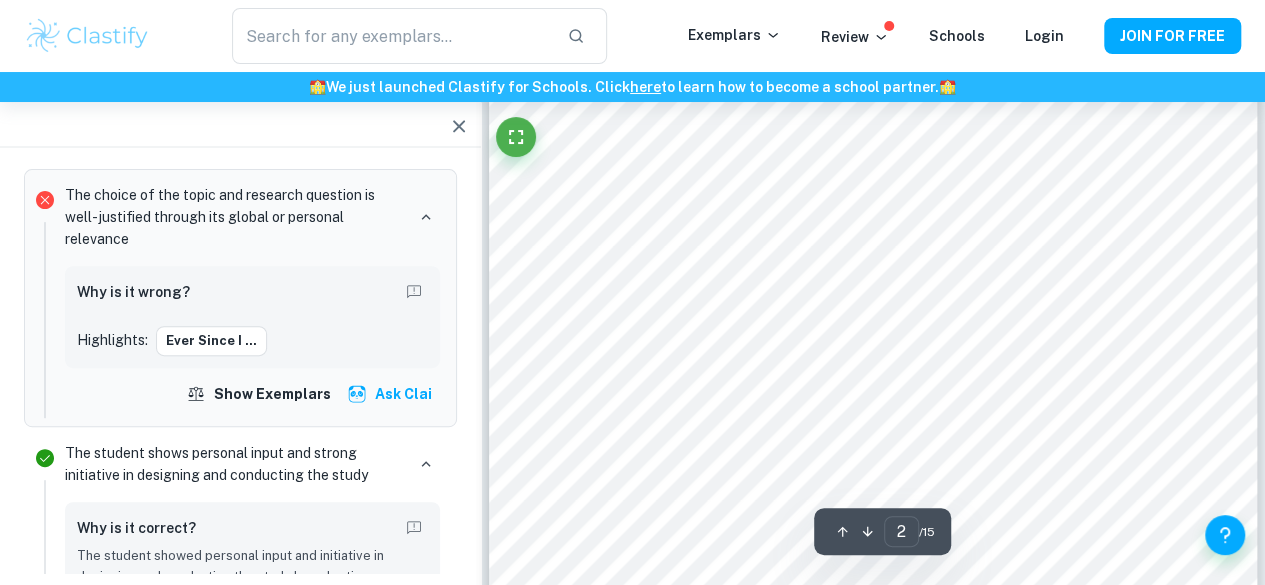 click on "Incorrect Criterion A The choice of the topic and research question is well-justified through its global or personal relevance Comment The student provided a personal narrative in the highlighted section, but it did not connect to the global relevance of the research question. To improve, the student should have explicitly stated why studying the association between moss and lichen was significant on a broader scale, such as its implications for ecosystem health or biodiversity preservation. They could have mentioned how understanding these relationships could inform conservation efforts or enhance knowledge about forest ecosystems. Written by [NAME] [LAST_NAME] Clai Correct Criterion A The student shows personal input and strong initiative in designing and conducting the study Comment Written by [NAME] [LAST_NAME] Clai Correct Criterion A The student shows personal input and strong initiative in designing and conducting the study Comment Written by [NAME] [LAST_NAME] Clai Correct Criterion A Comment Written by [NAME]" at bounding box center (873, 7113) 